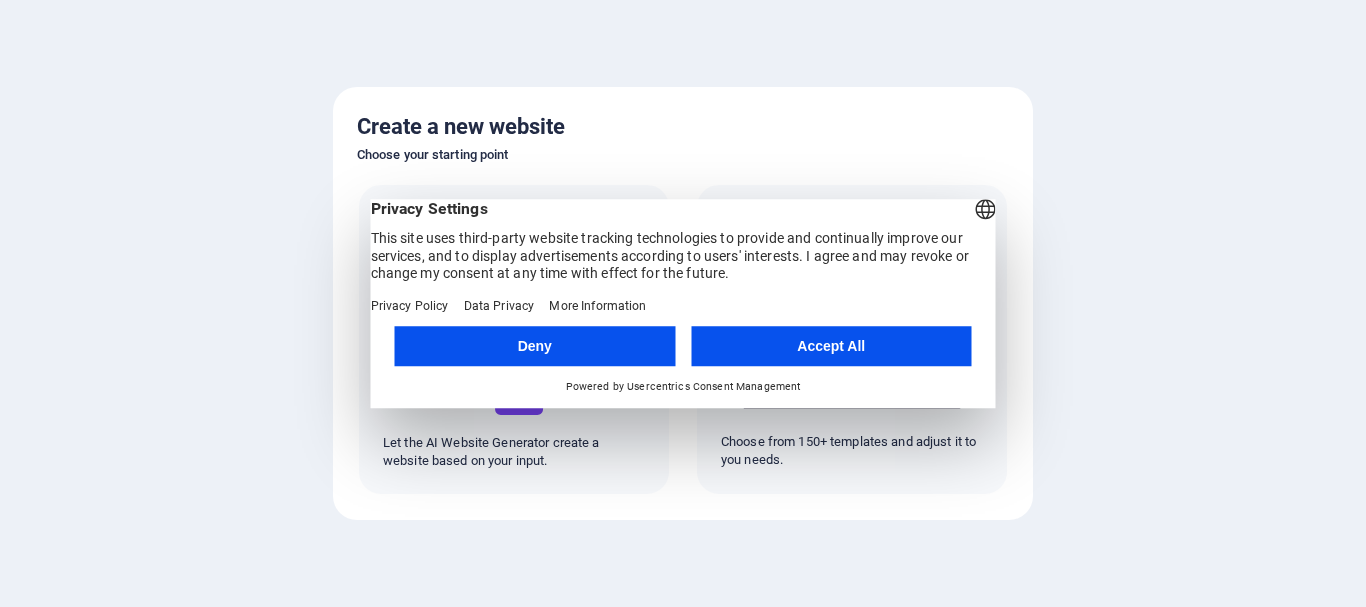 scroll, scrollTop: 0, scrollLeft: 0, axis: both 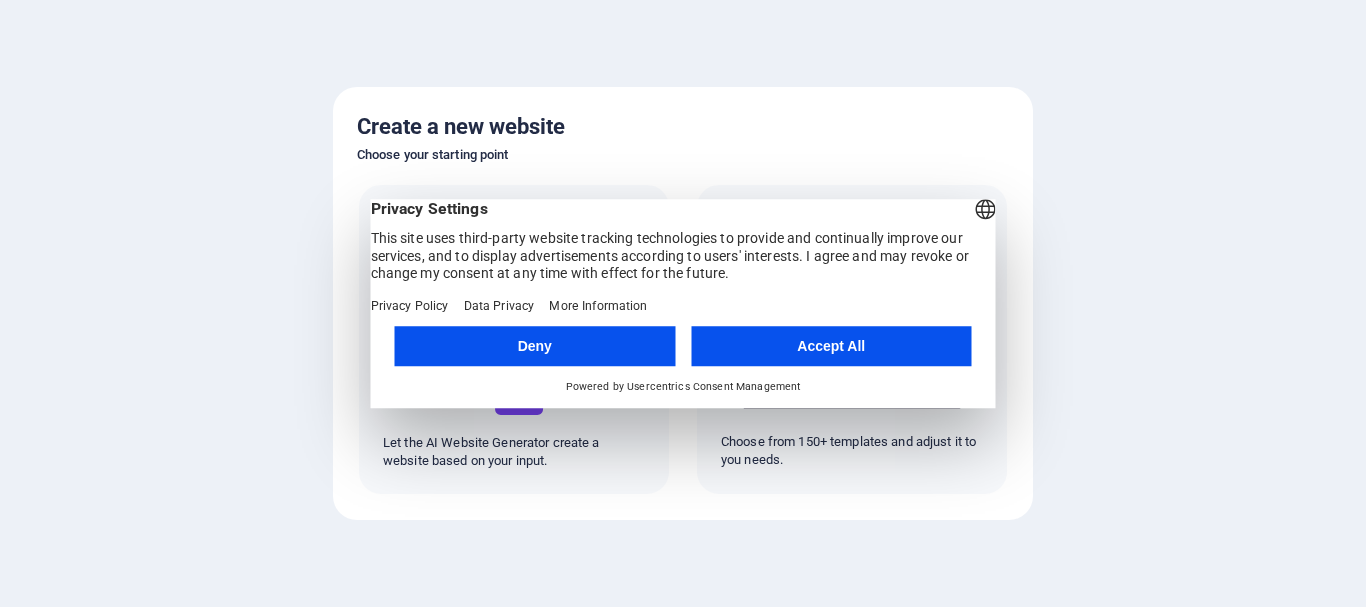 click on "Accept All" at bounding box center (831, 346) 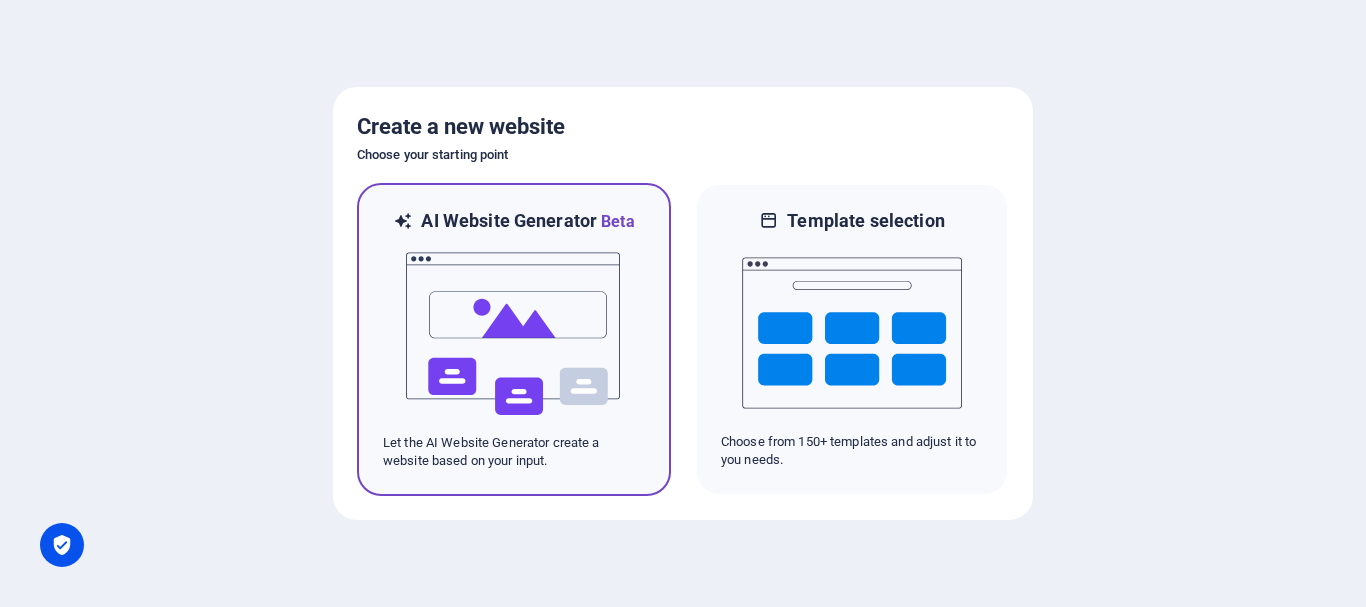 click at bounding box center (514, 334) 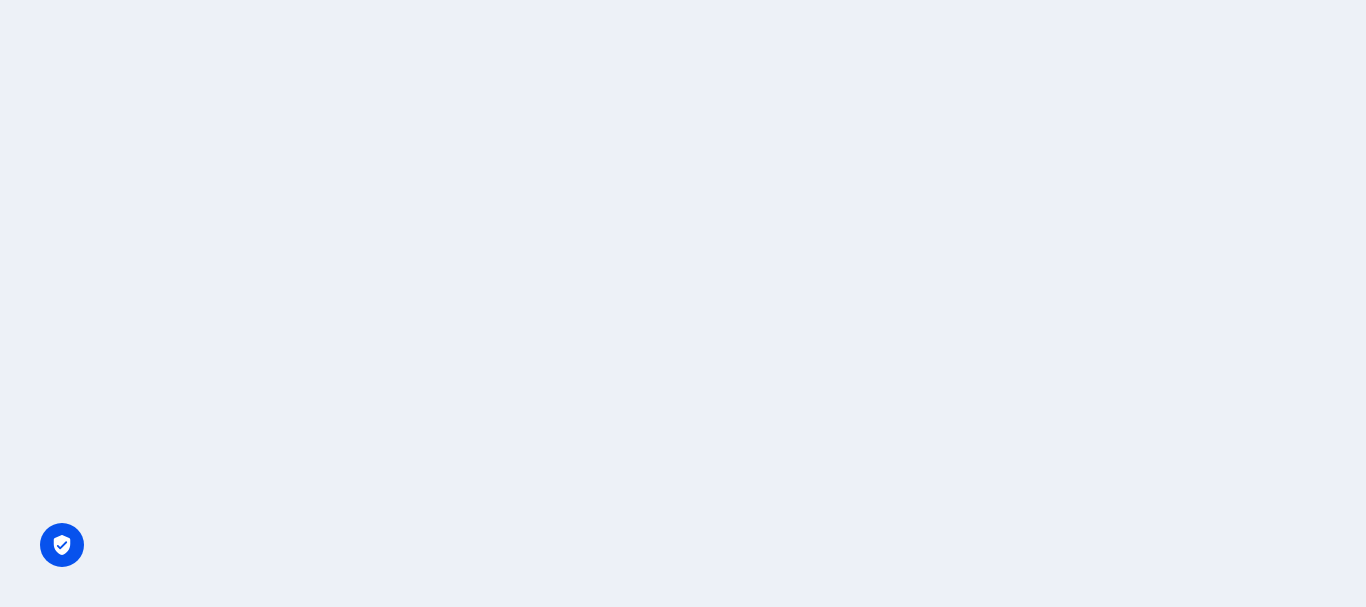 scroll, scrollTop: 0, scrollLeft: 0, axis: both 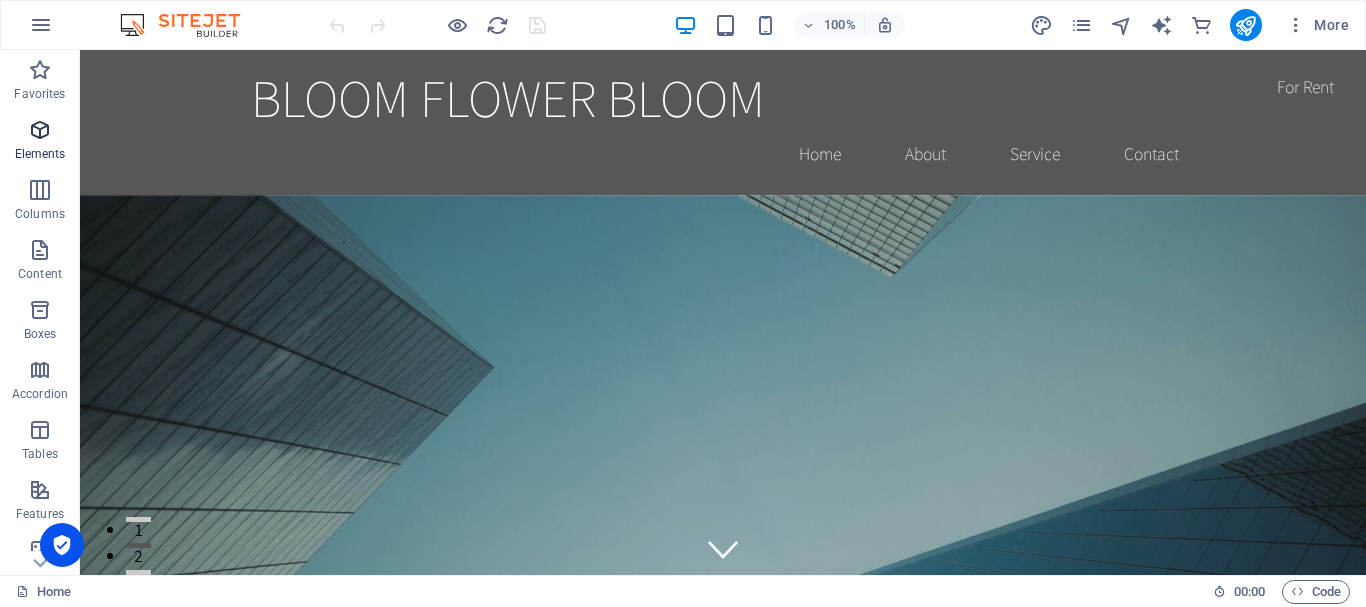 click on "Elements" at bounding box center [40, 142] 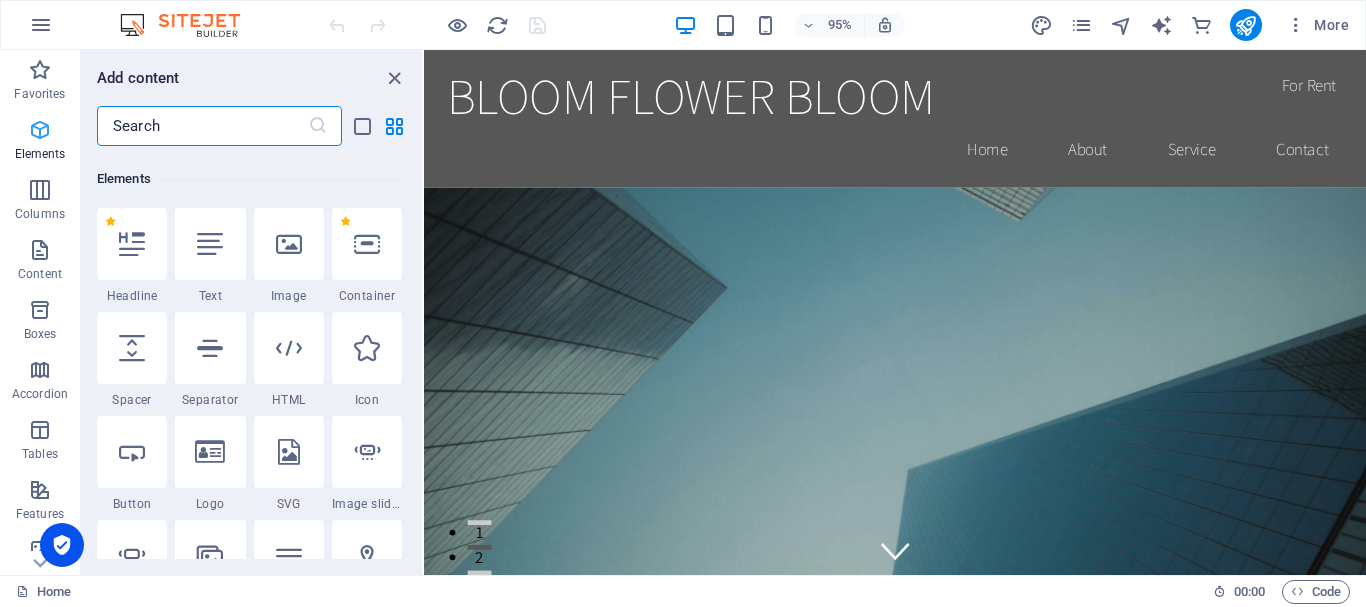 scroll, scrollTop: 213, scrollLeft: 0, axis: vertical 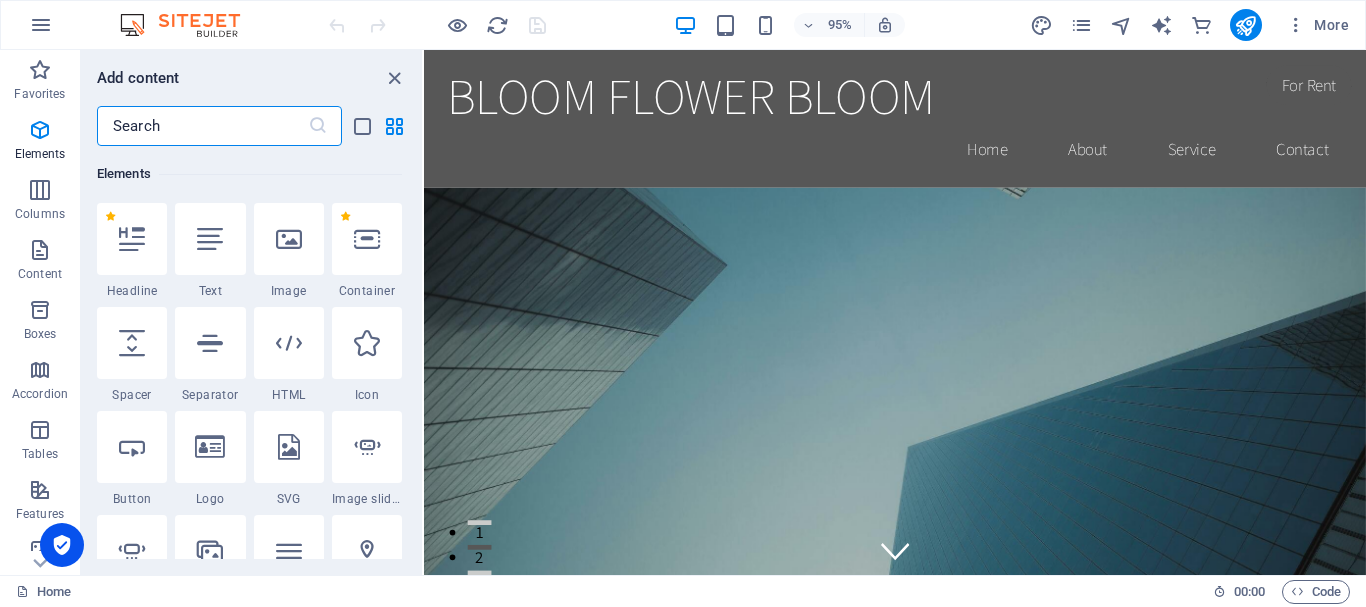 drag, startPoint x: 1408, startPoint y: 166, endPoint x: 1789, endPoint y: 90, distance: 388.5061 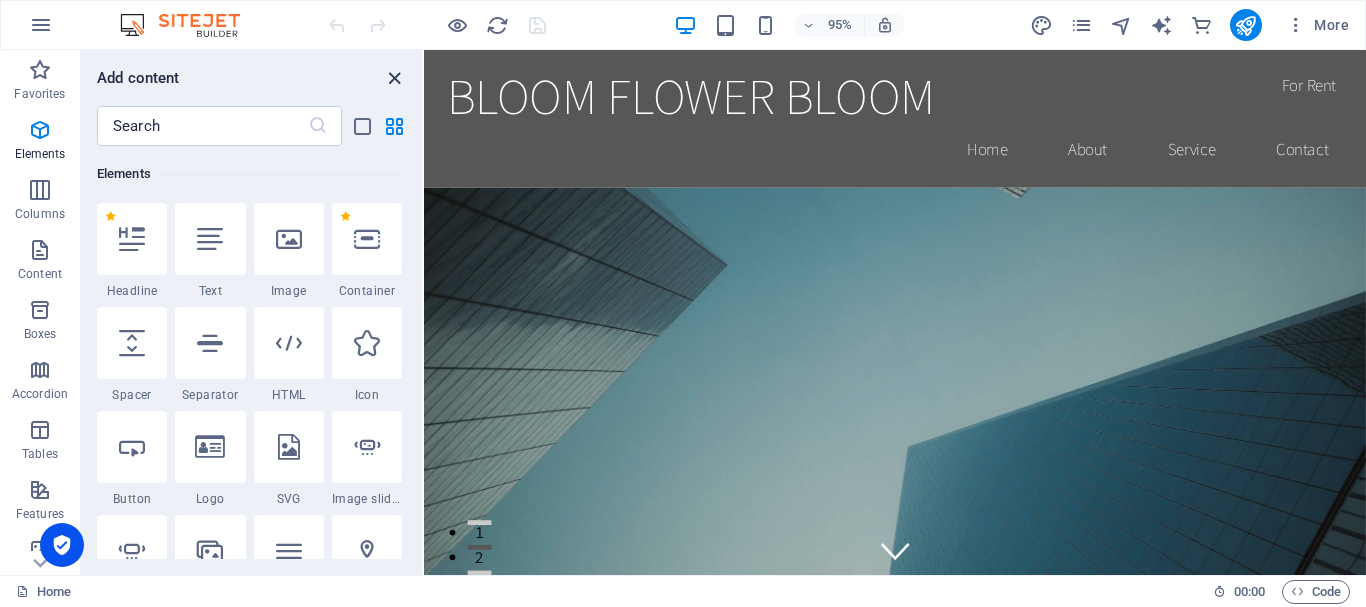 click at bounding box center [394, 78] 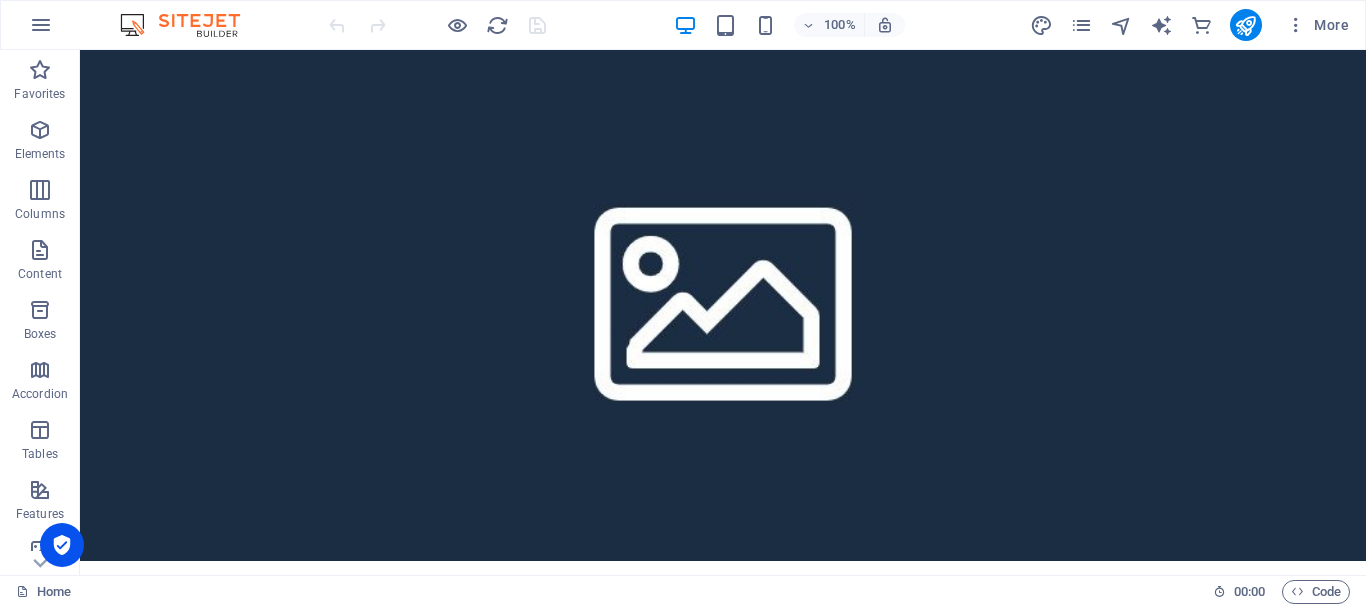 scroll, scrollTop: 0, scrollLeft: 0, axis: both 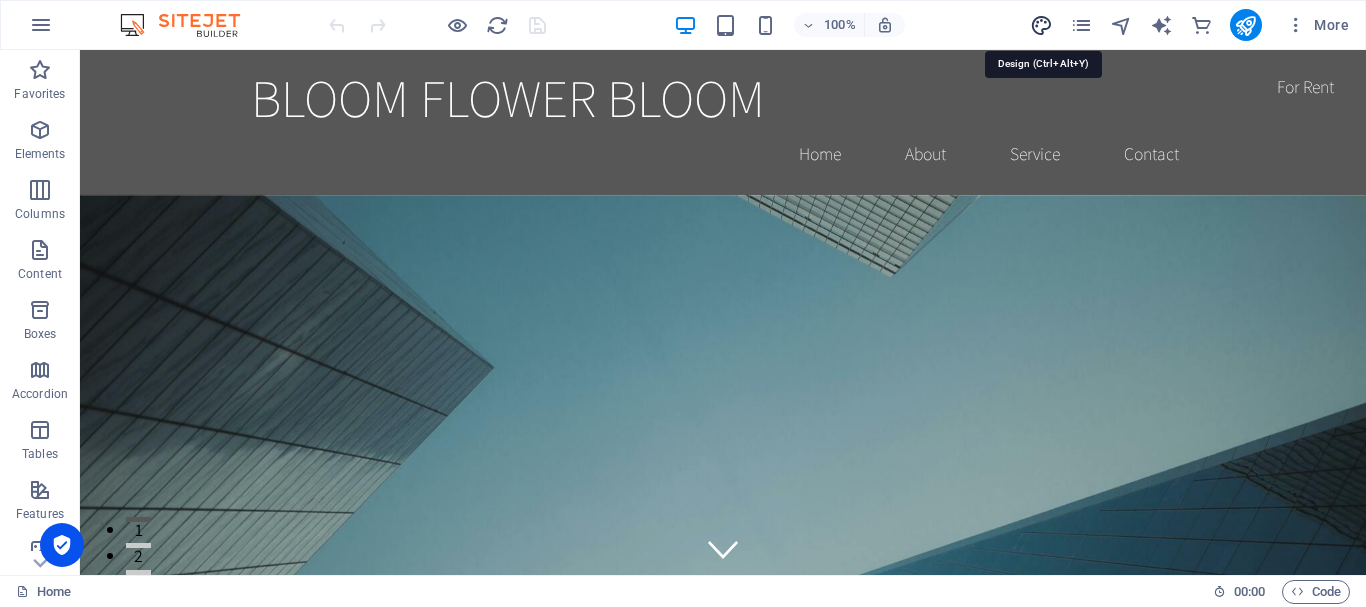 click at bounding box center (1041, 25) 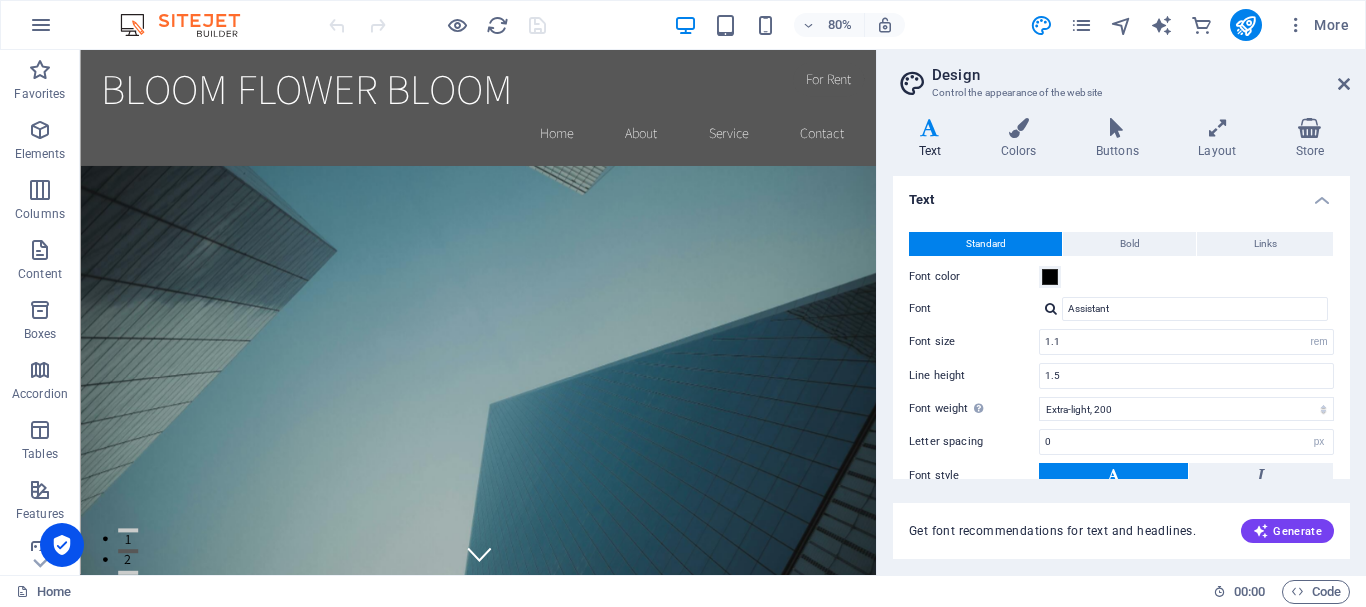 drag, startPoint x: 1351, startPoint y: 208, endPoint x: 1351, endPoint y: 255, distance: 47 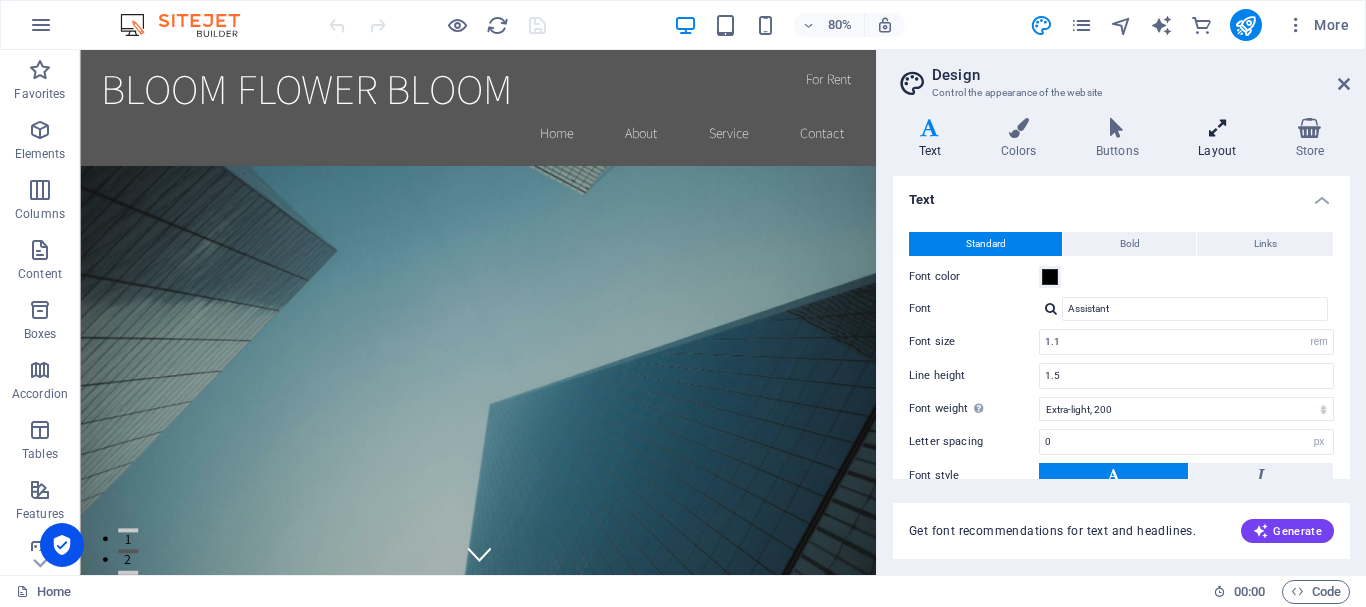 click at bounding box center [1217, 128] 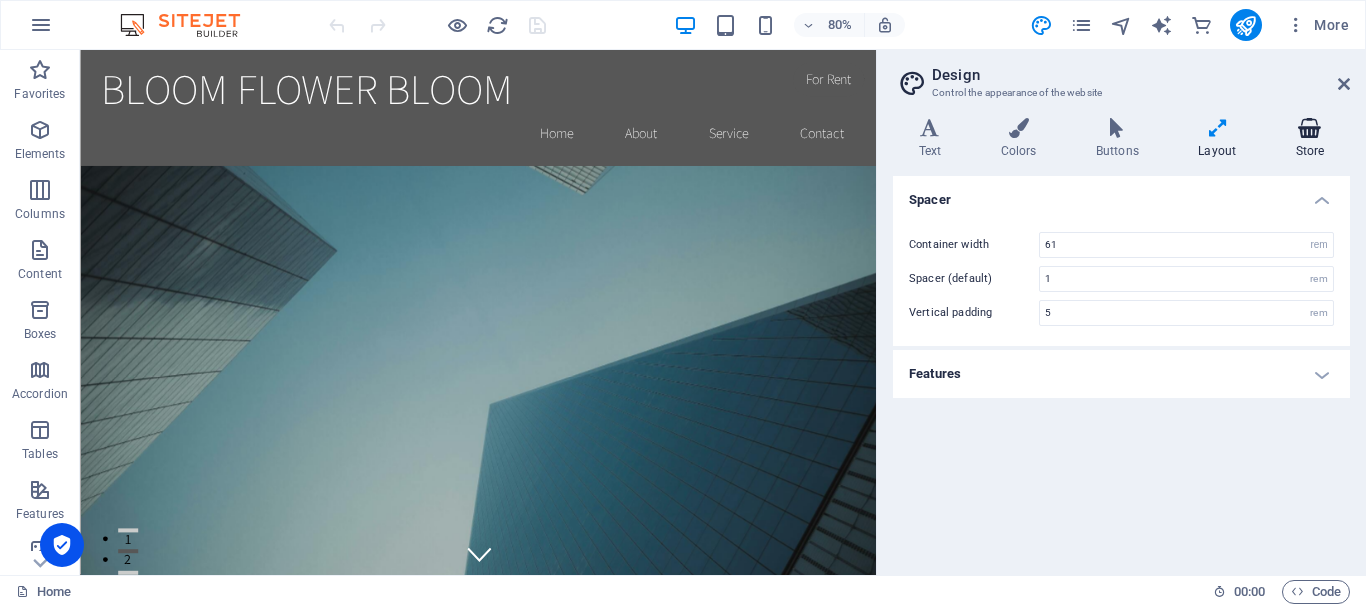 click on "Store" at bounding box center [1310, 139] 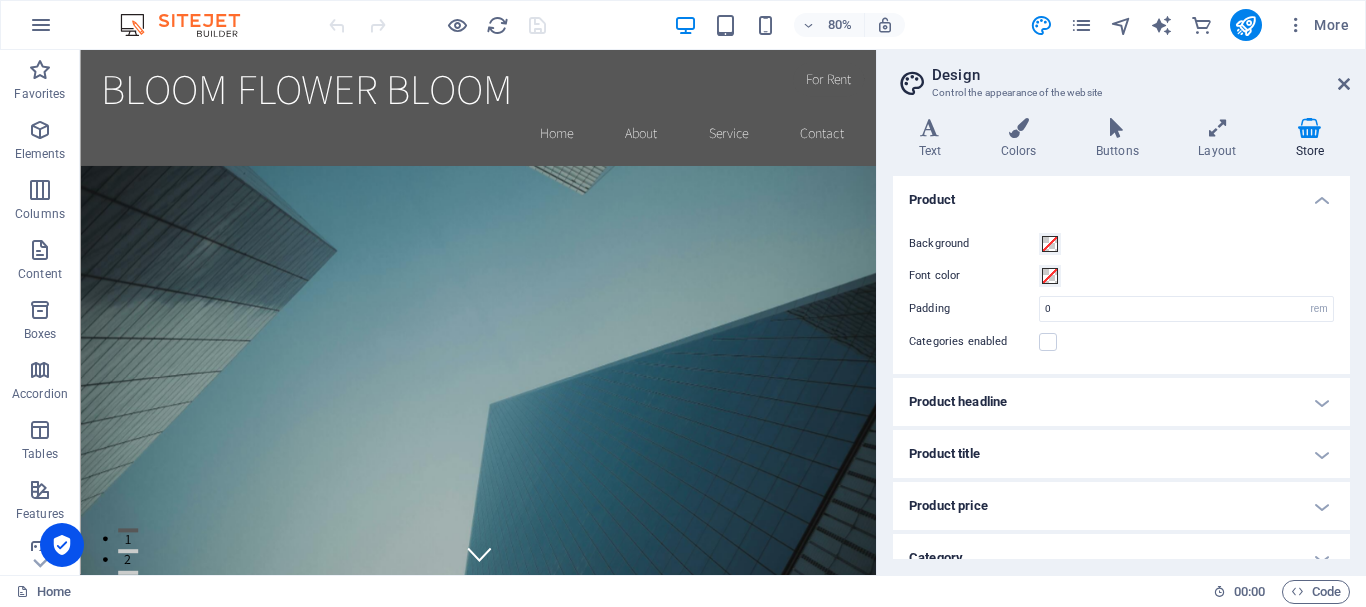 click at bounding box center [190, 25] 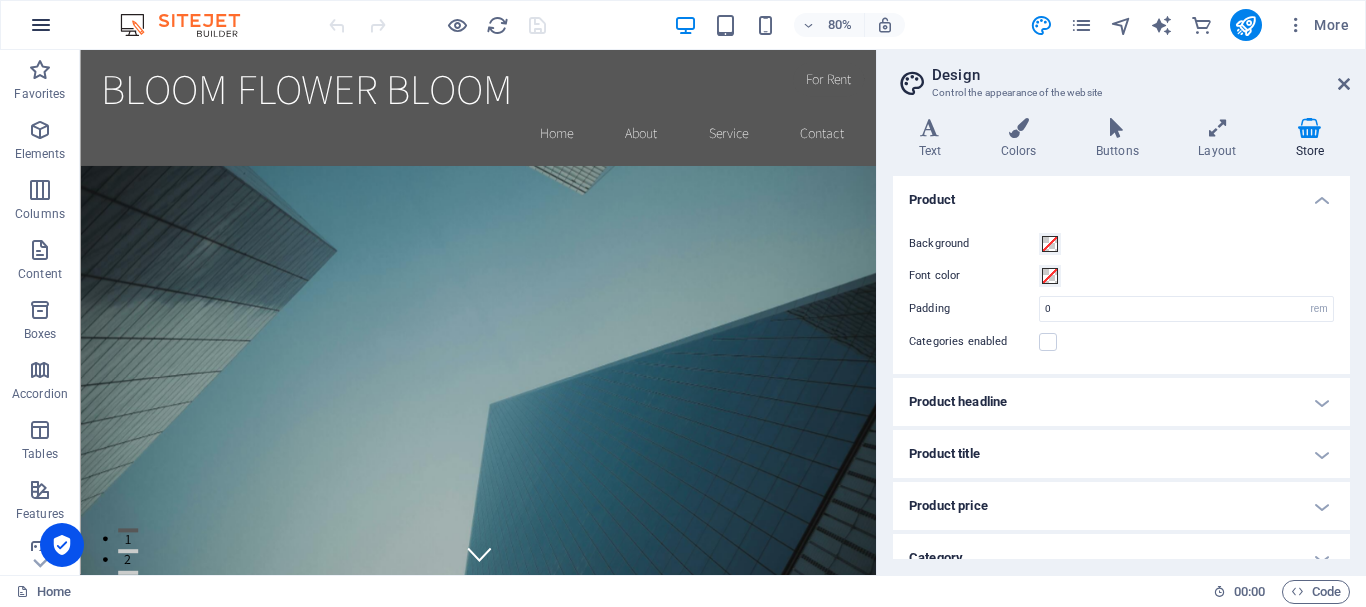 click at bounding box center [41, 25] 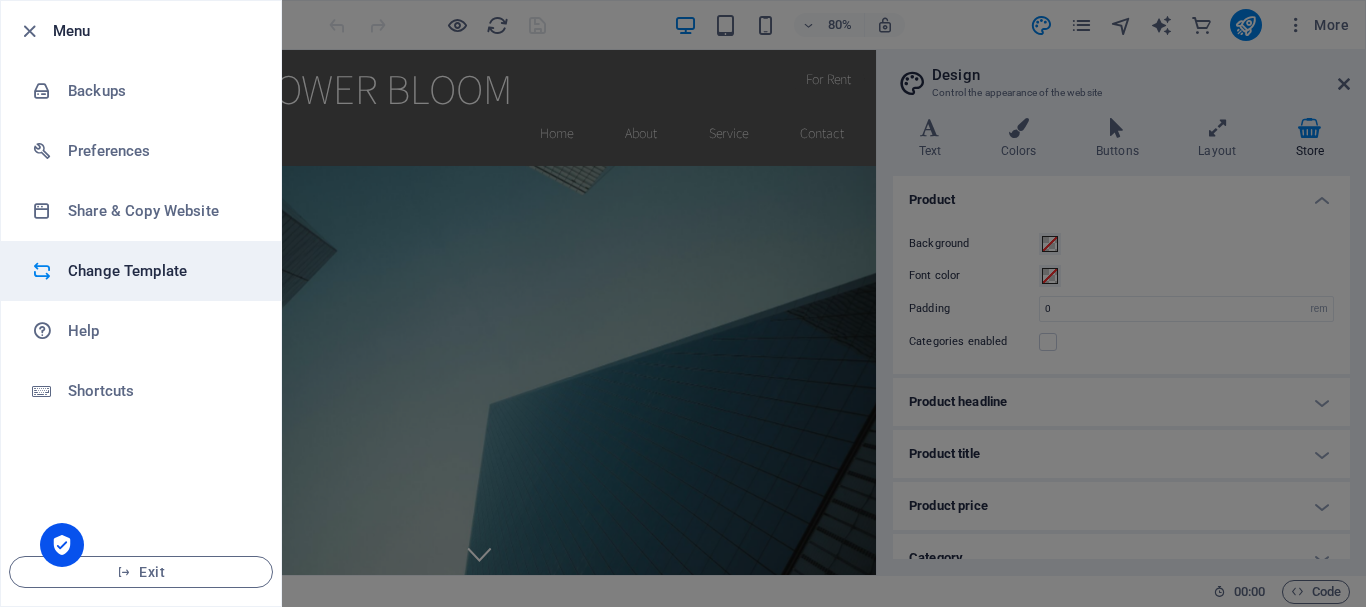 click on "Change Template" at bounding box center (160, 271) 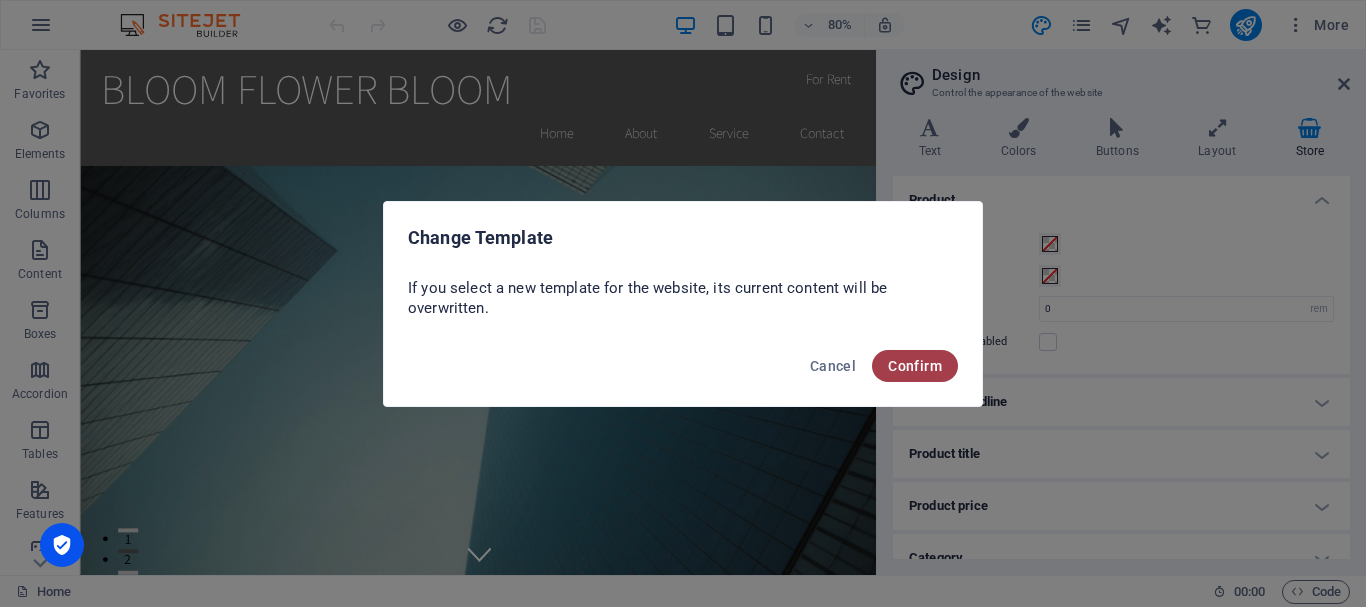 click on "Confirm" at bounding box center (915, 366) 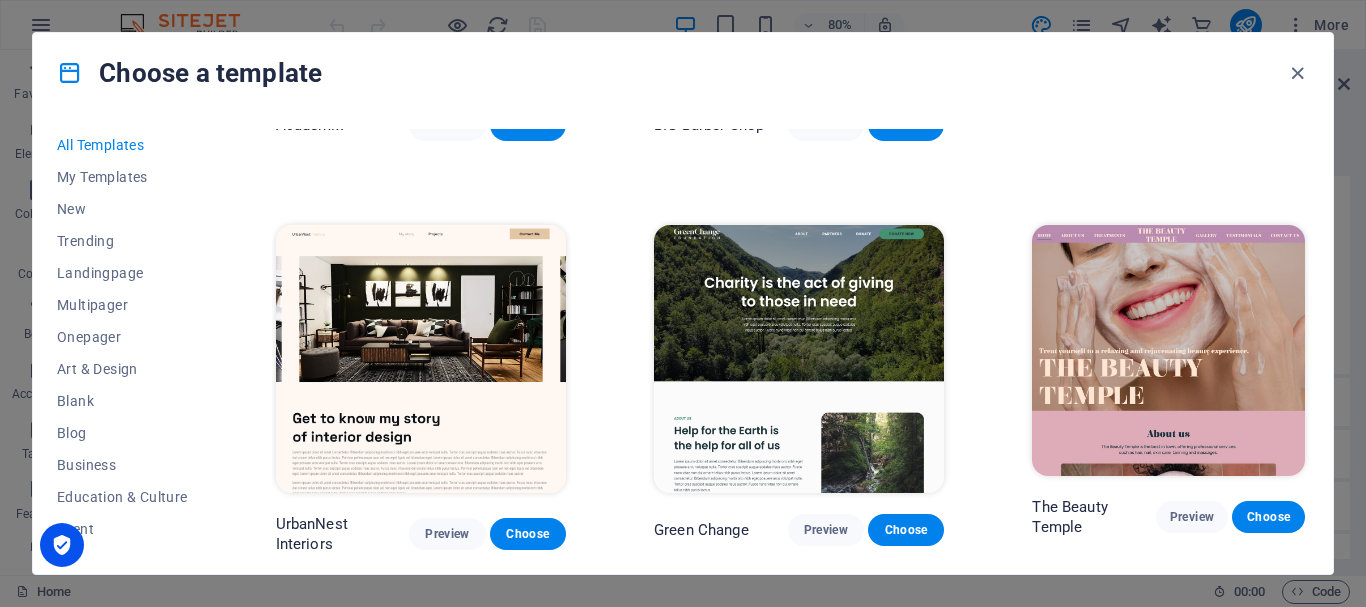 scroll, scrollTop: 2256, scrollLeft: 0, axis: vertical 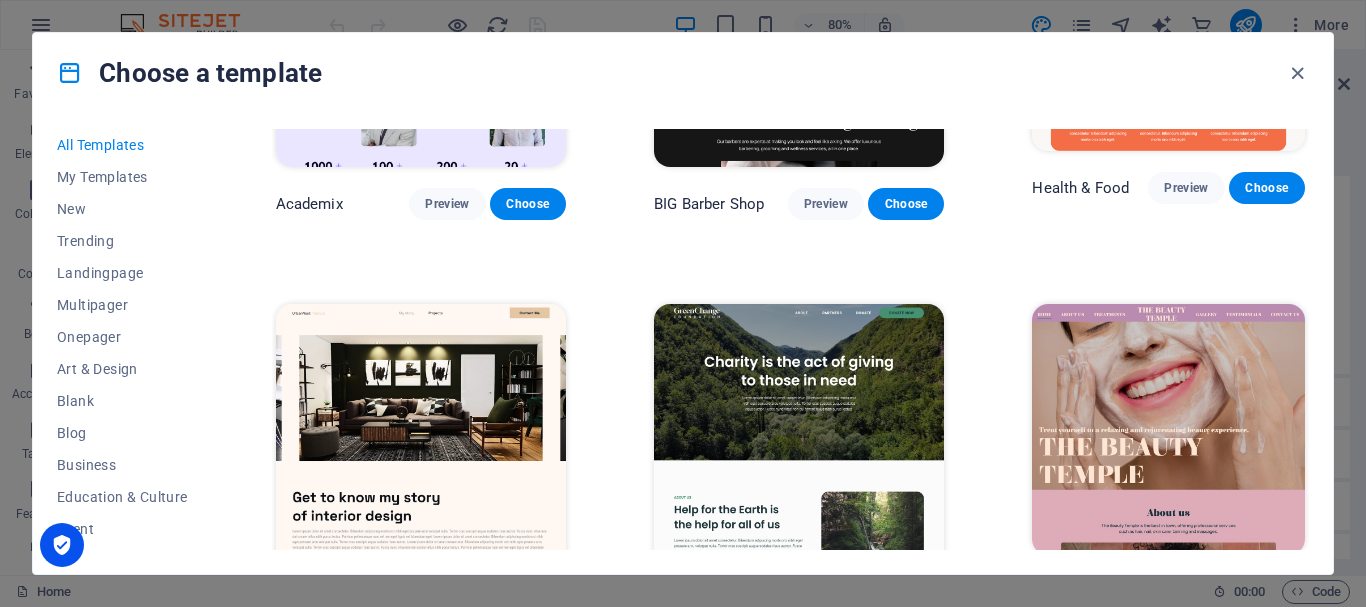 click at bounding box center (1168, 429) 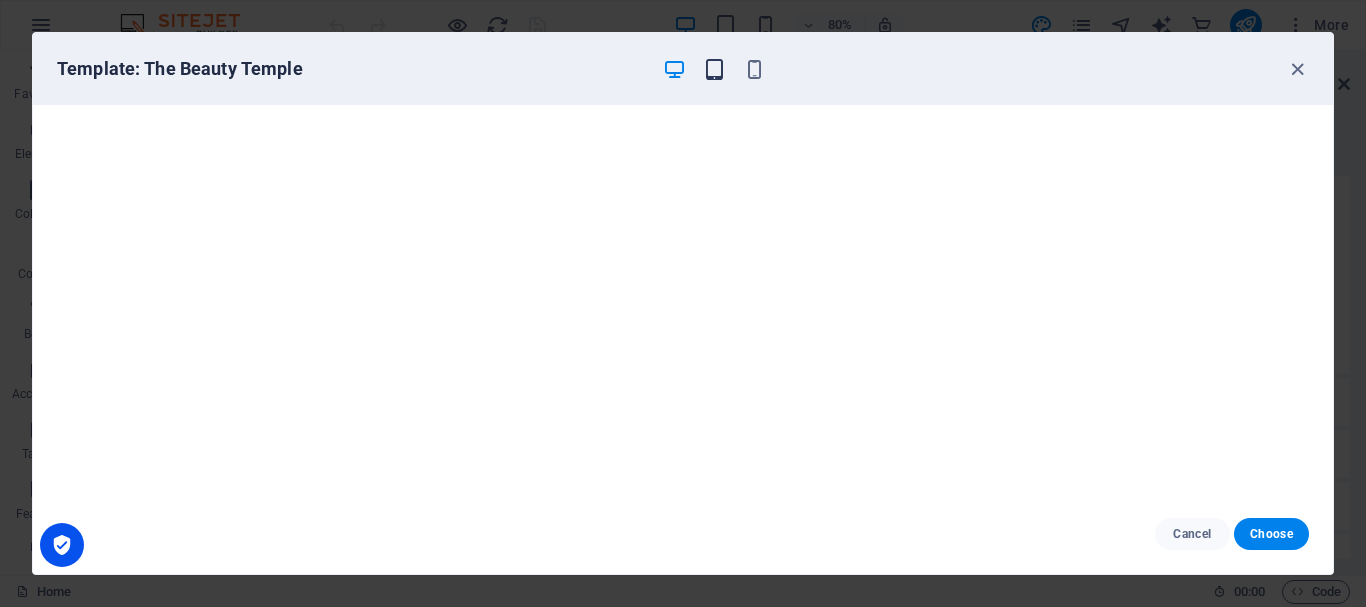 click at bounding box center (714, 69) 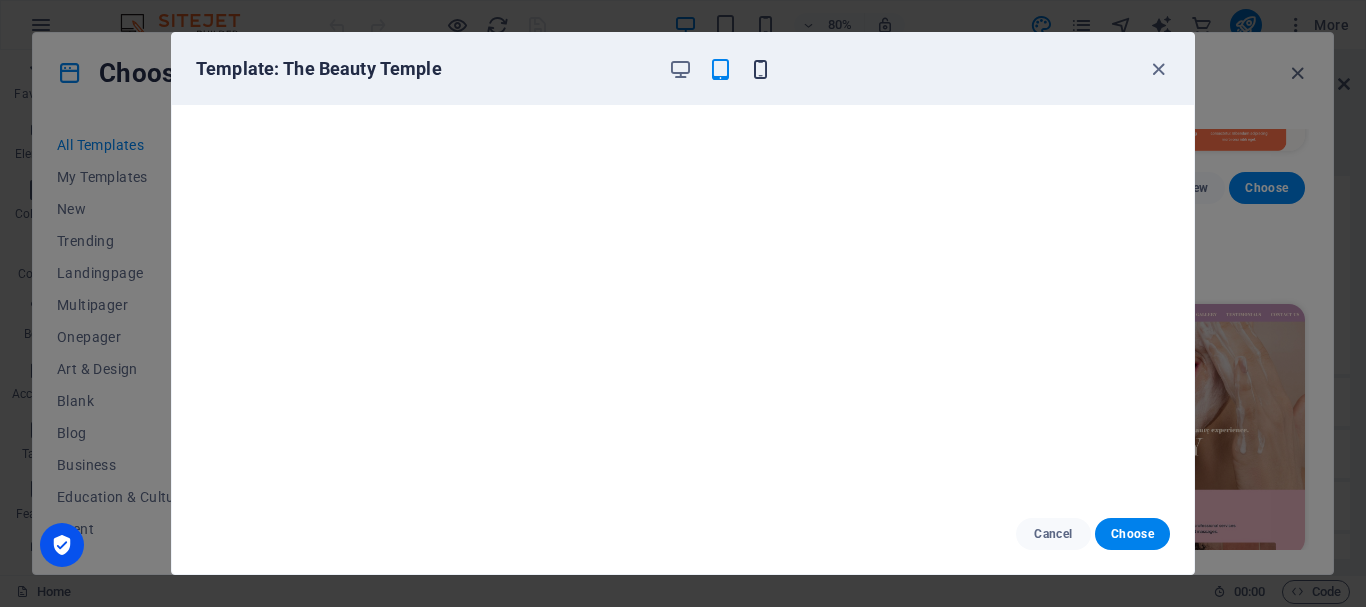 click at bounding box center (760, 69) 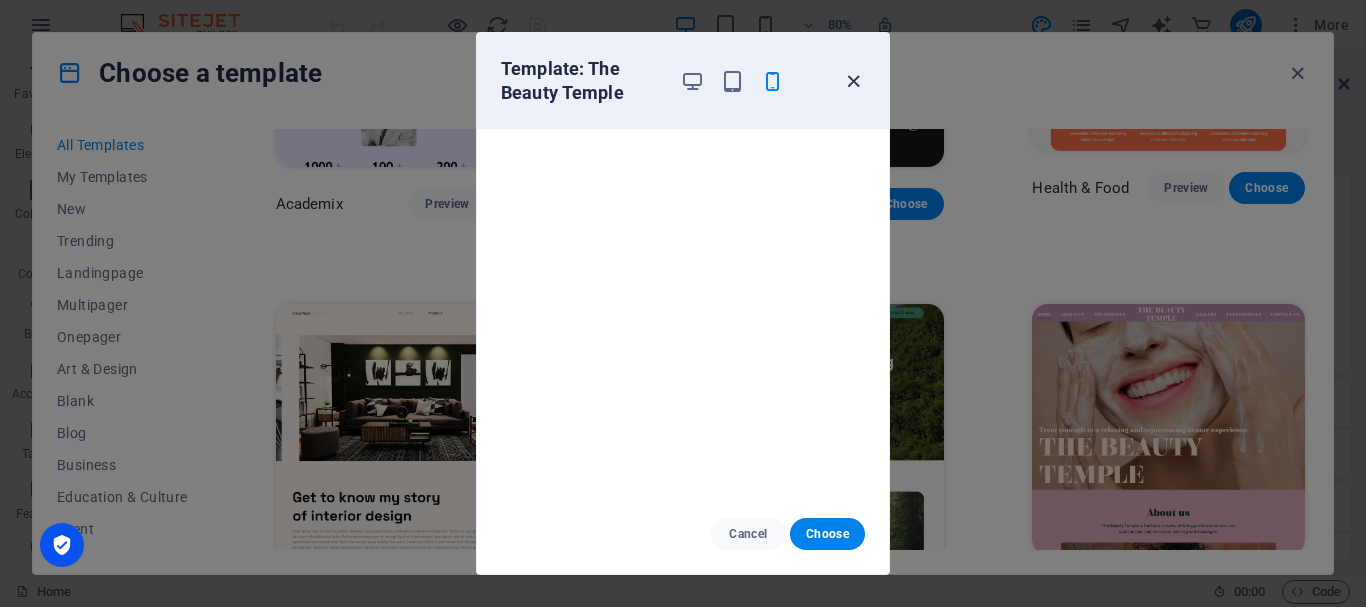 click at bounding box center [853, 81] 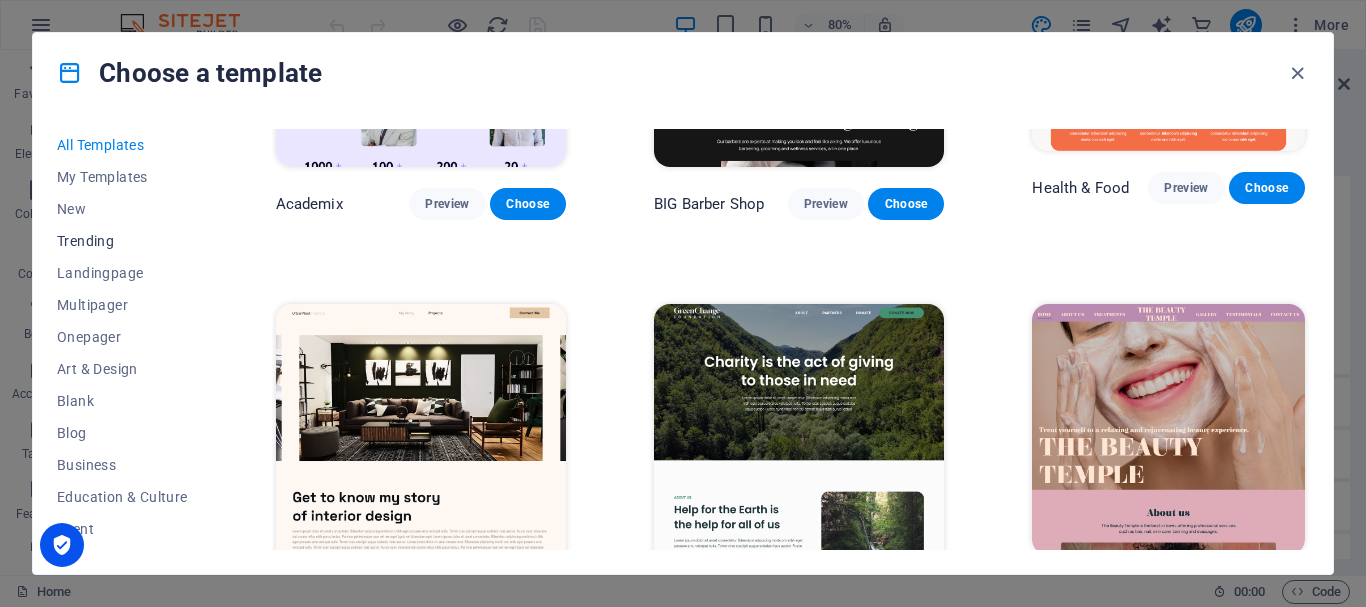 click on "Trending" at bounding box center (122, 241) 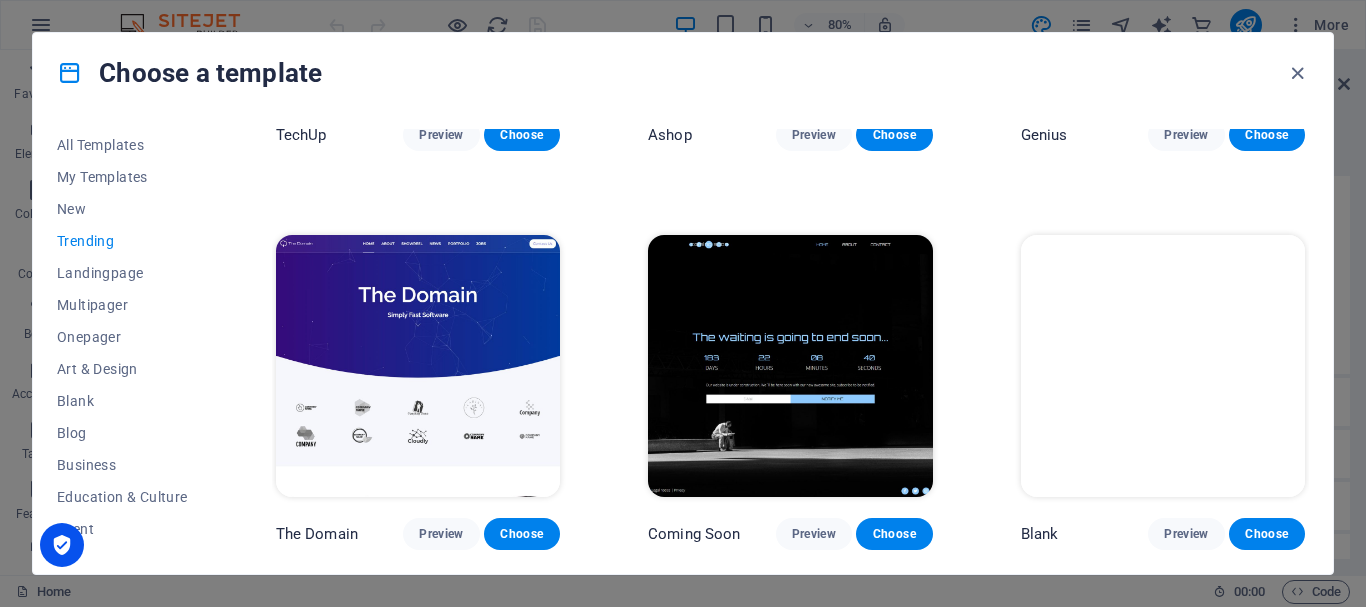 scroll, scrollTop: 1065, scrollLeft: 0, axis: vertical 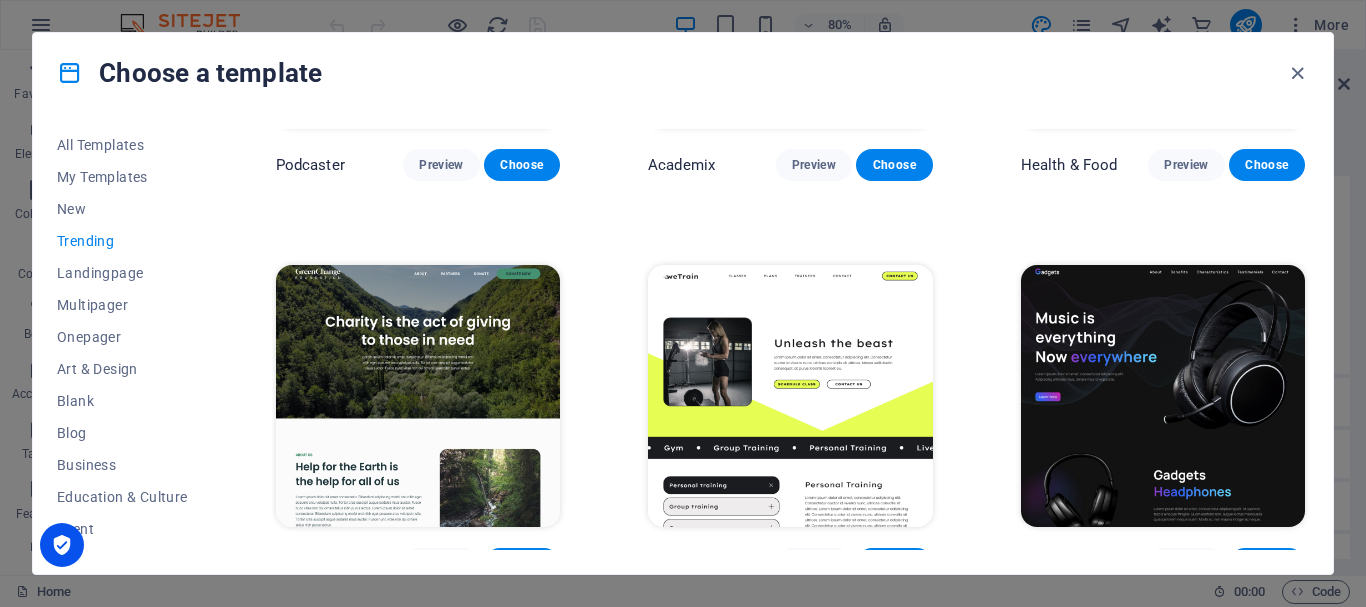click on "Trending" at bounding box center [122, 241] 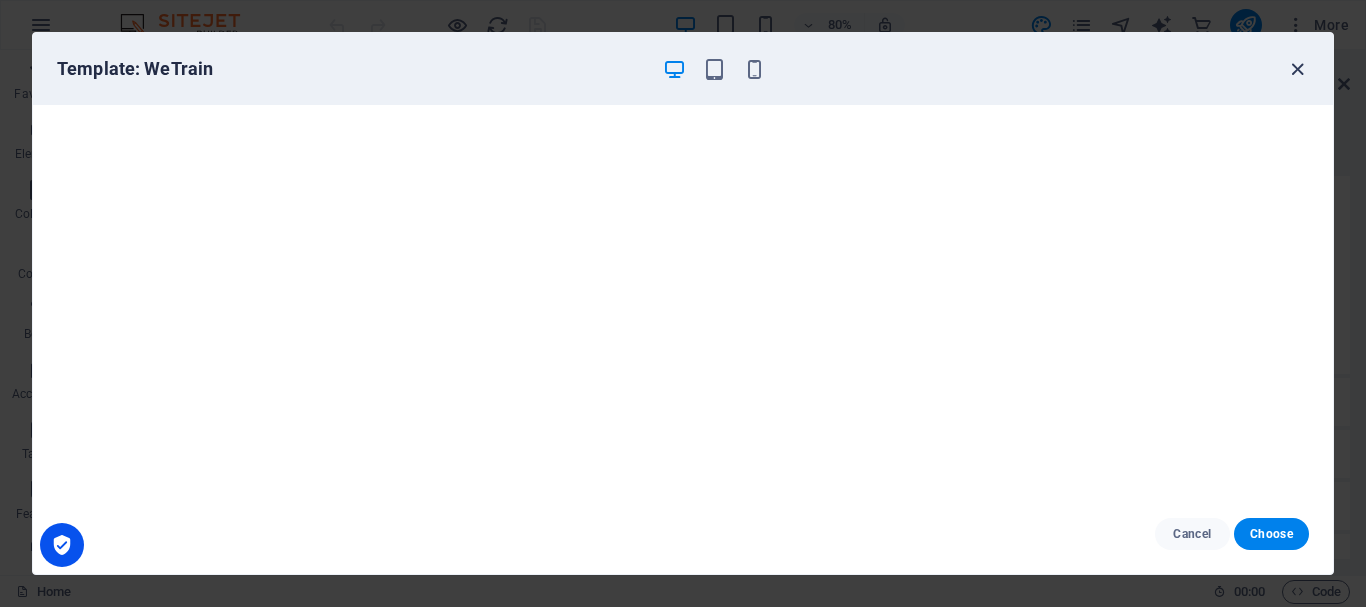 click at bounding box center (1297, 69) 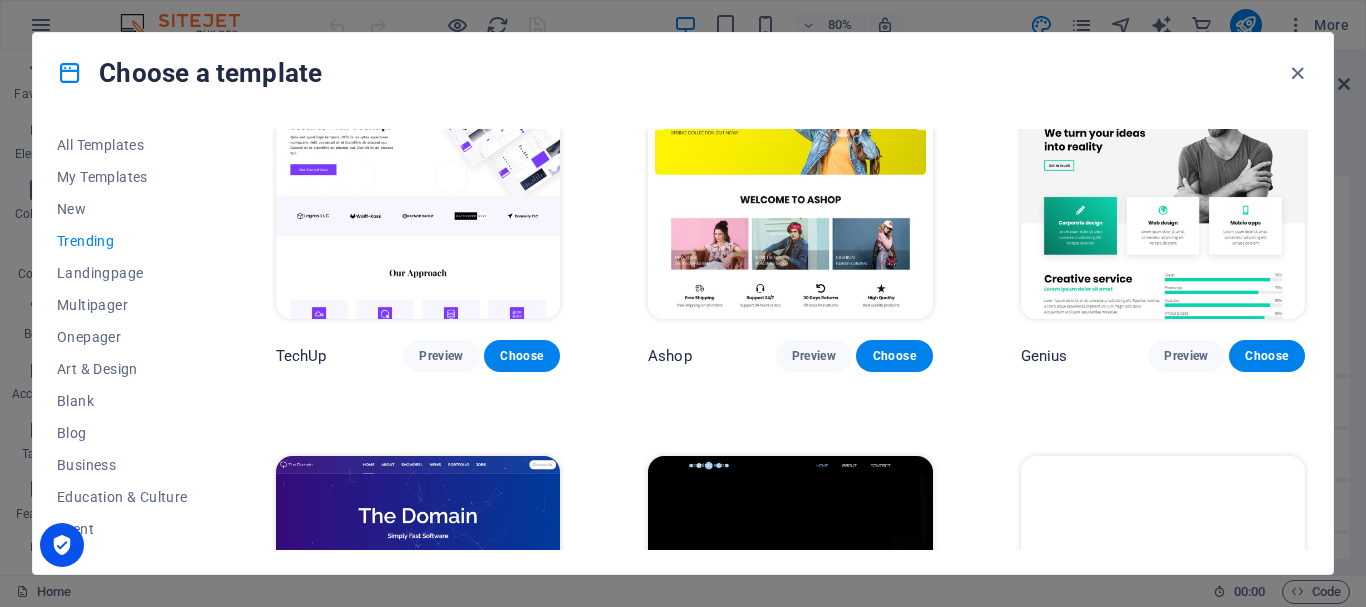 scroll, scrollTop: 1880, scrollLeft: 0, axis: vertical 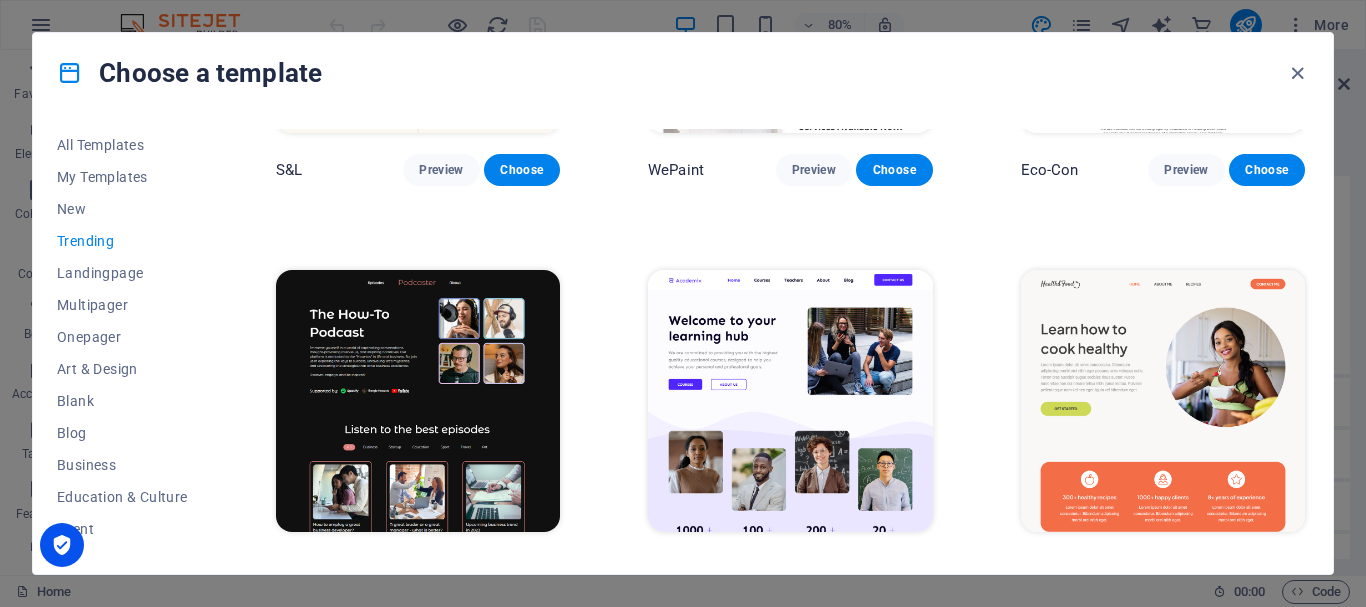 click at bounding box center (790, 401) 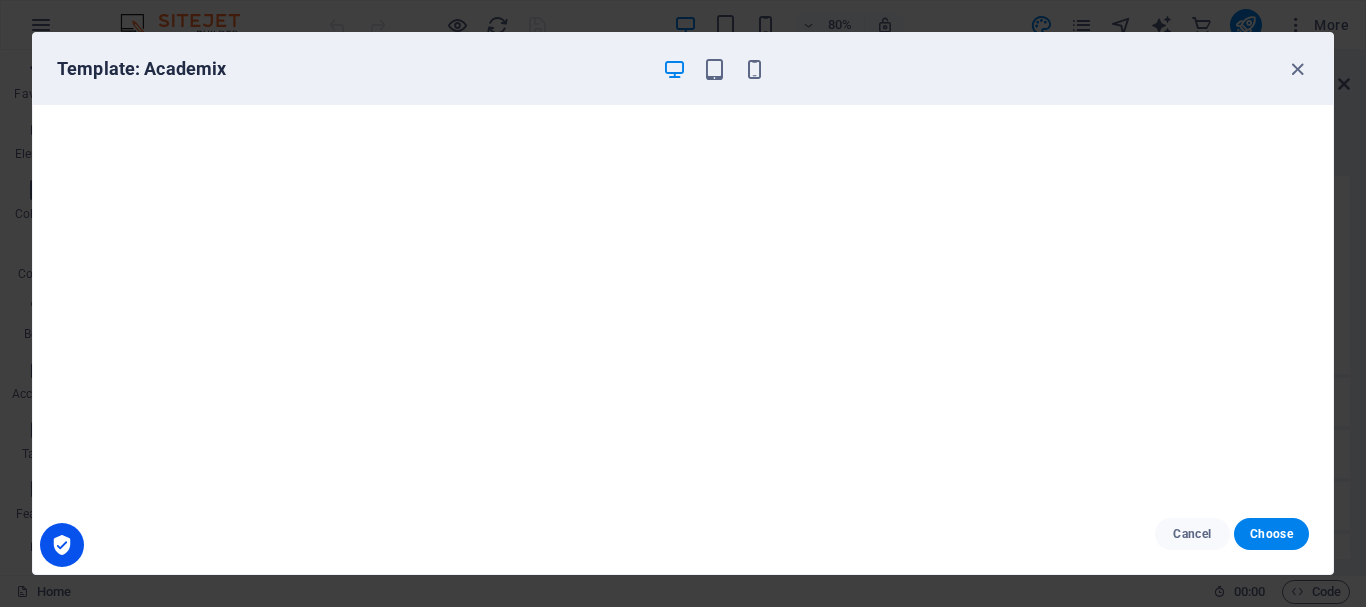 click on "Cancel Choose" at bounding box center (683, 534) 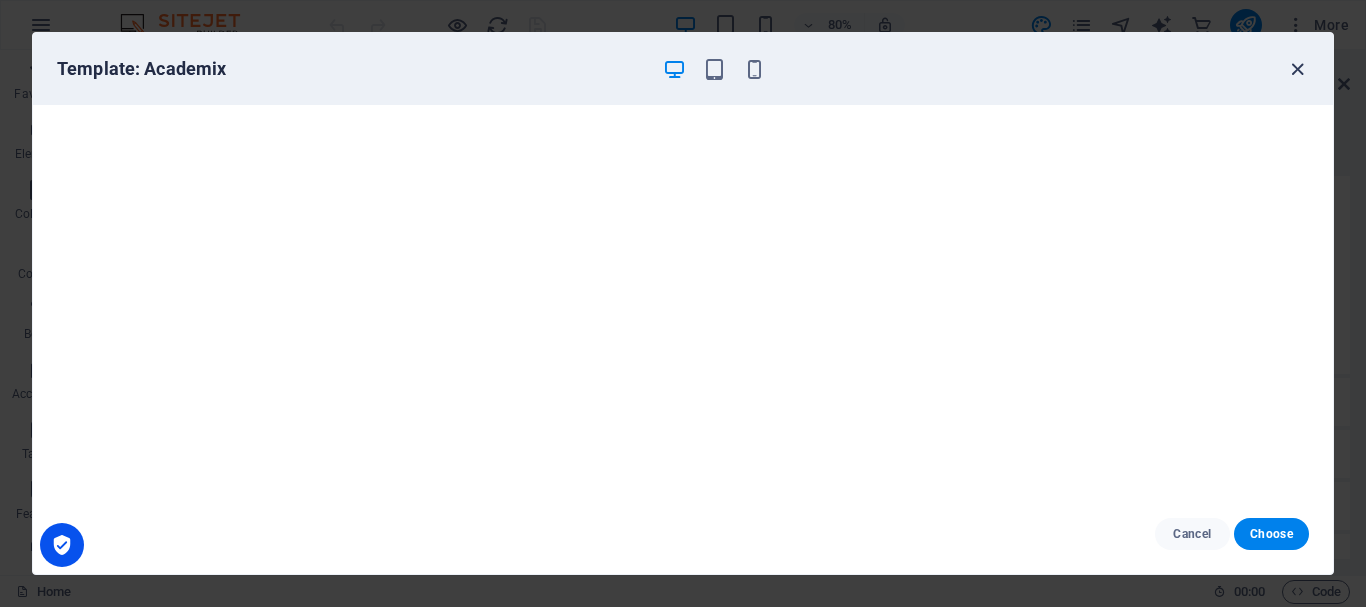 click at bounding box center (1297, 69) 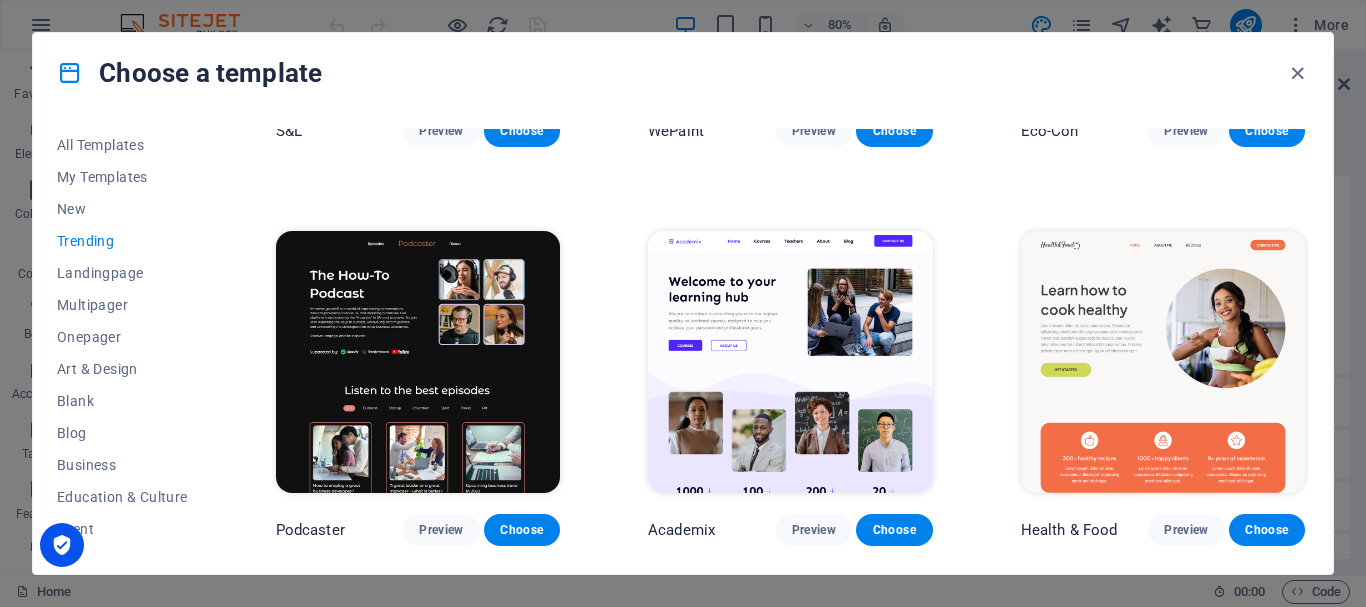 scroll, scrollTop: 705, scrollLeft: 0, axis: vertical 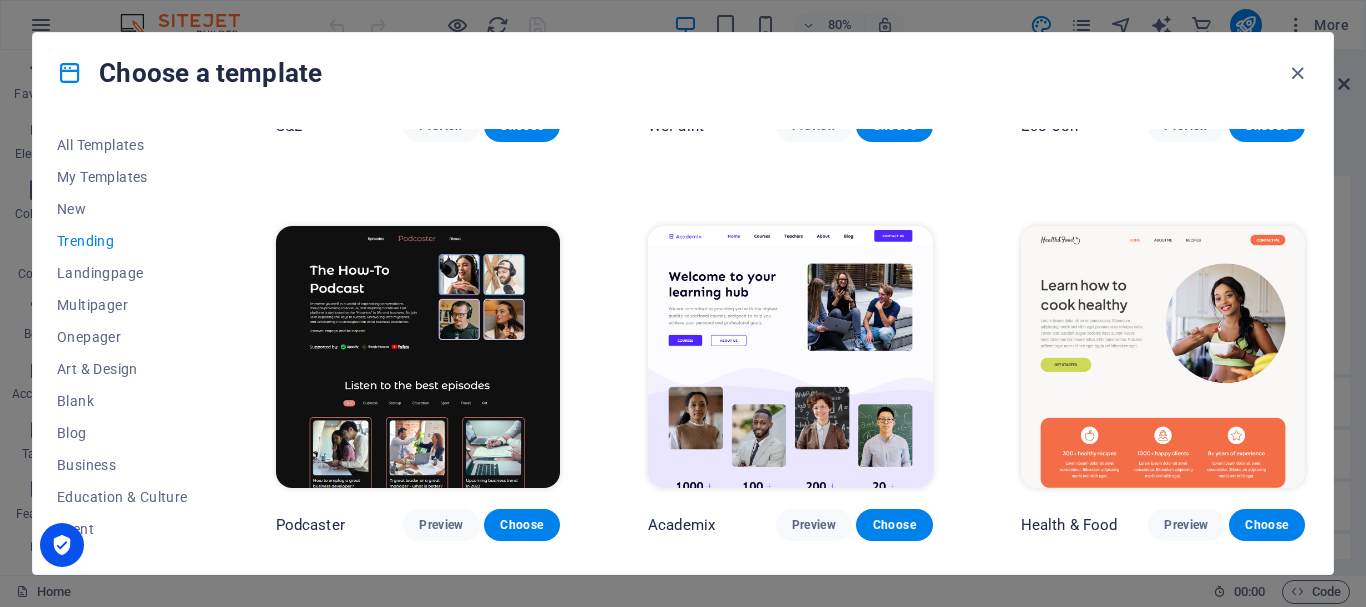 click at bounding box center [1163, 357] 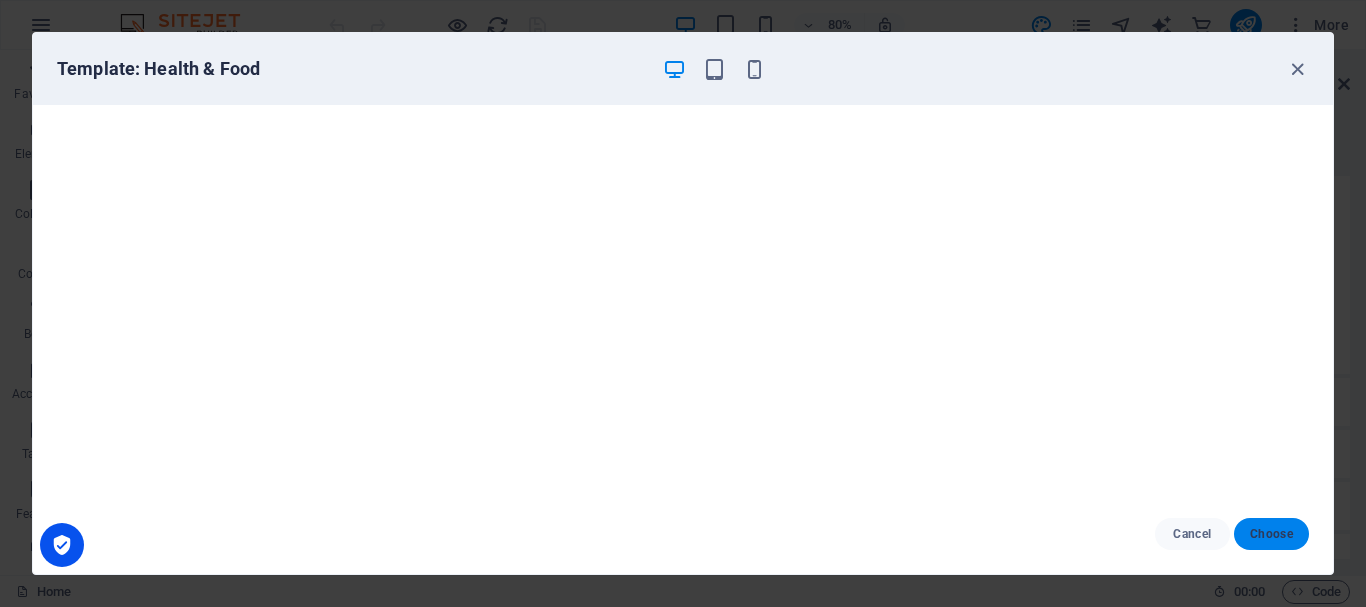 click on "Choose" at bounding box center (1271, 534) 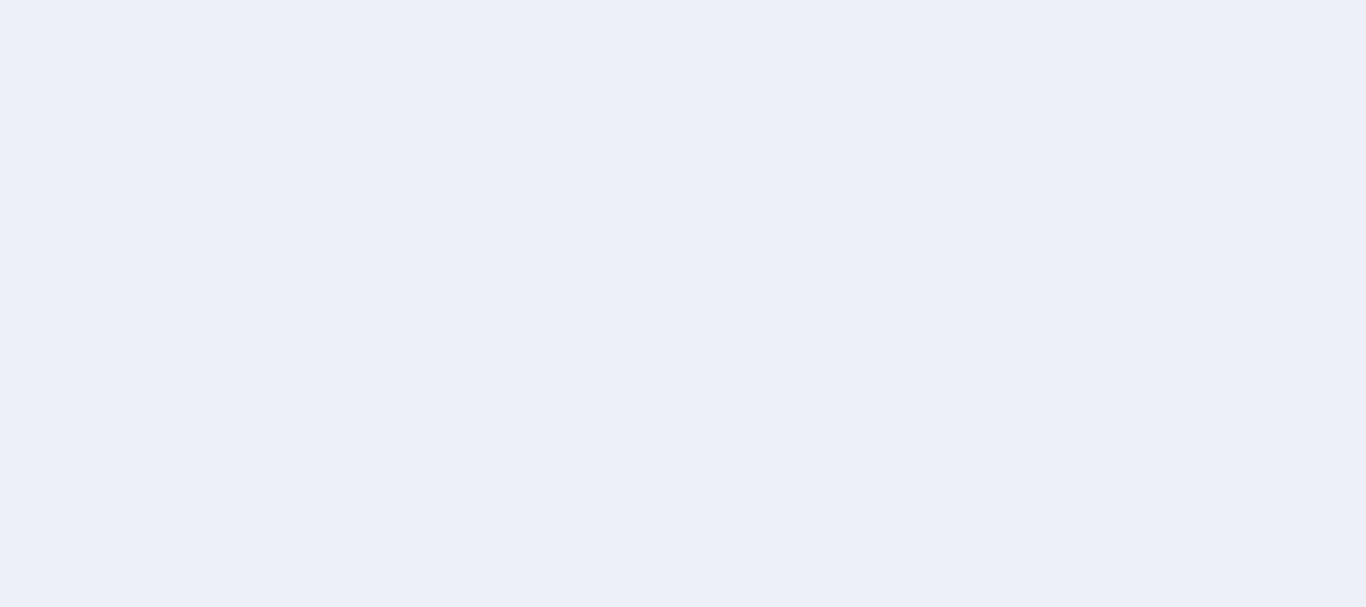 scroll, scrollTop: 0, scrollLeft: 0, axis: both 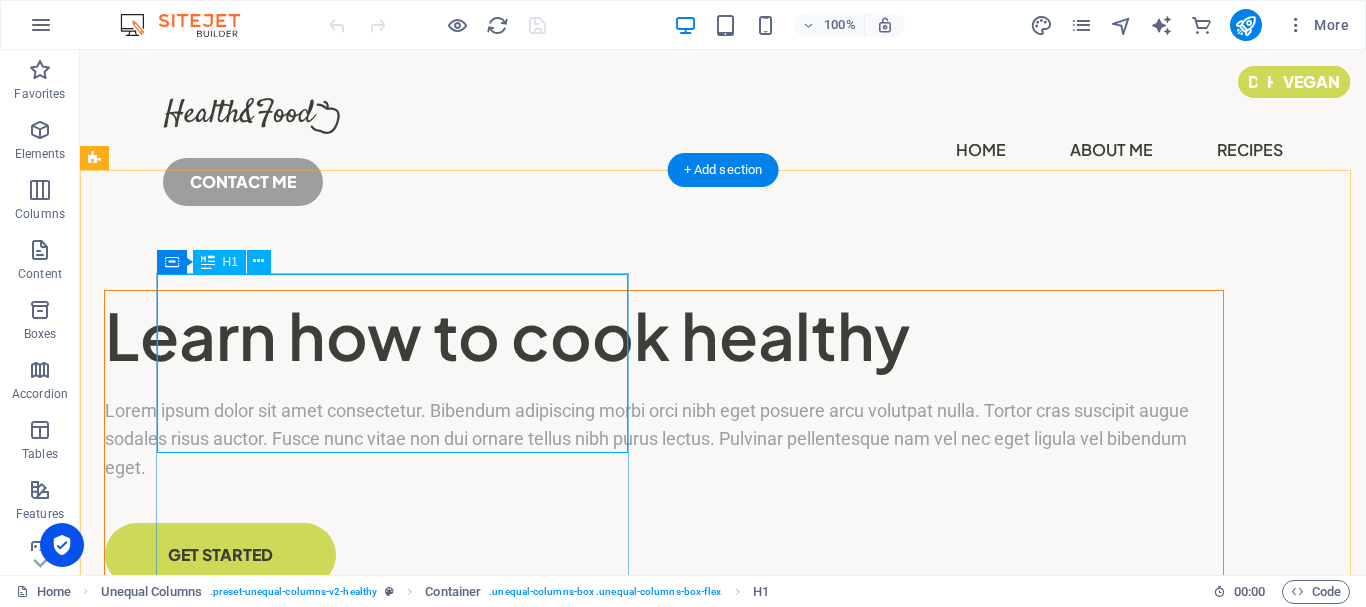 click on "Learn how to cook healthy" at bounding box center [664, 336] 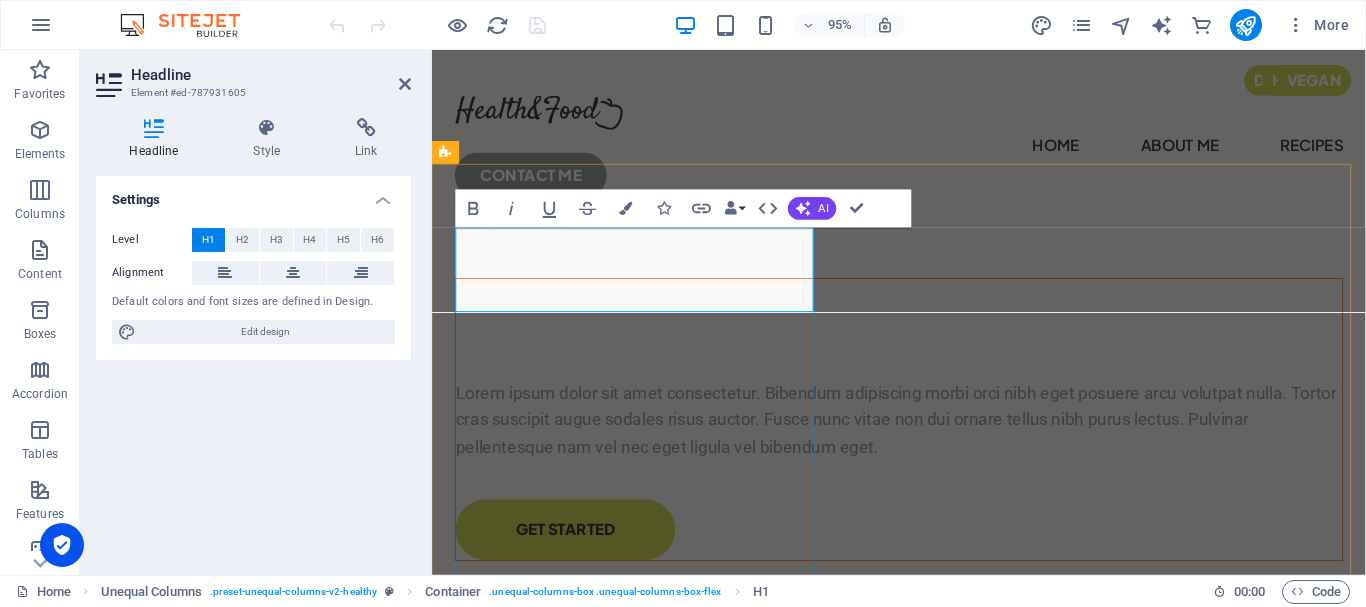 type 